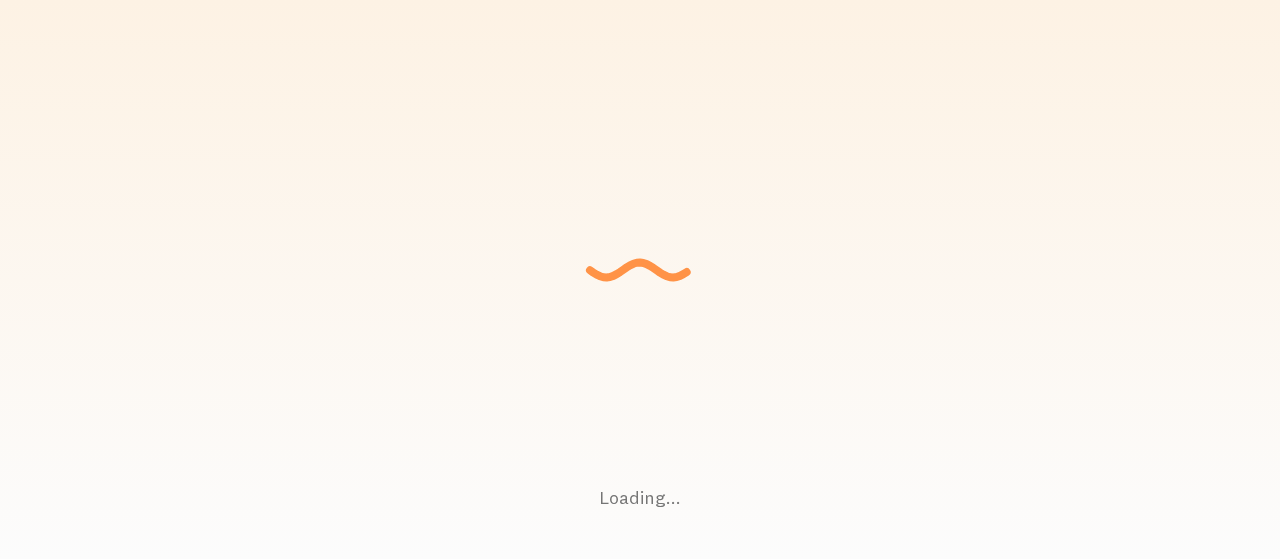 scroll, scrollTop: 0, scrollLeft: 0, axis: both 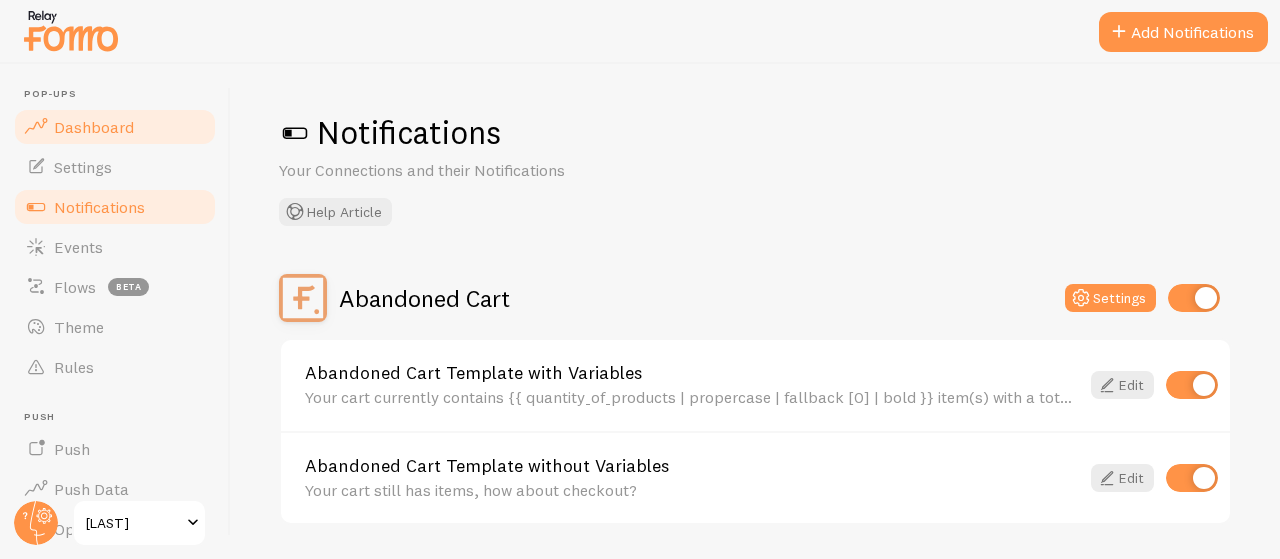 click on "Dashboard" at bounding box center [115, 127] 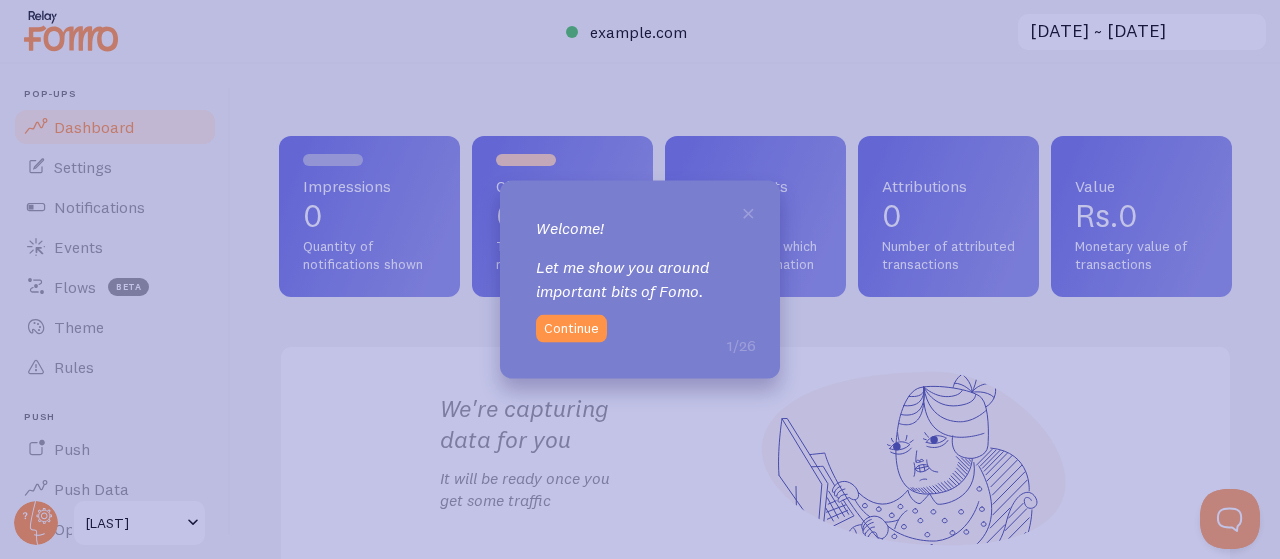 scroll, scrollTop: 0, scrollLeft: 0, axis: both 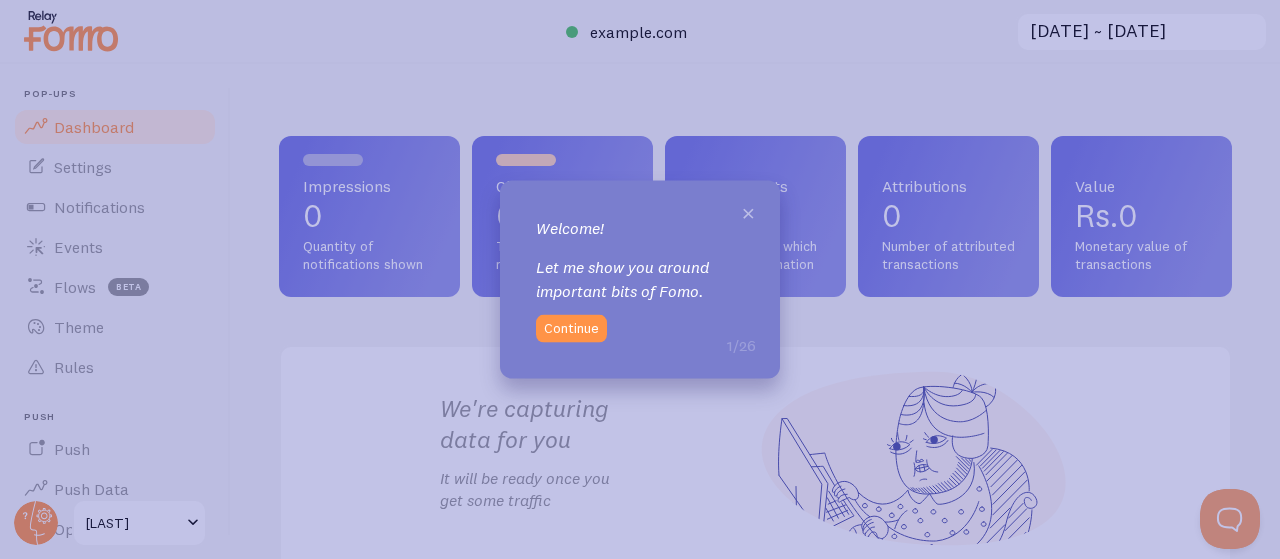 click on "×" at bounding box center (748, 211) 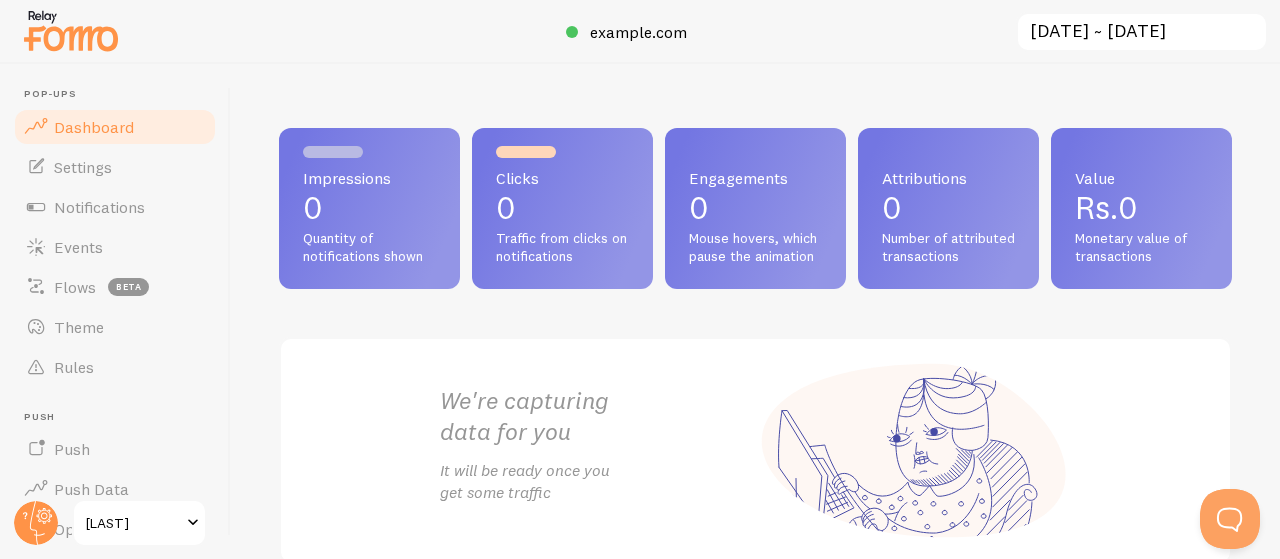 scroll, scrollTop: 0, scrollLeft: 0, axis: both 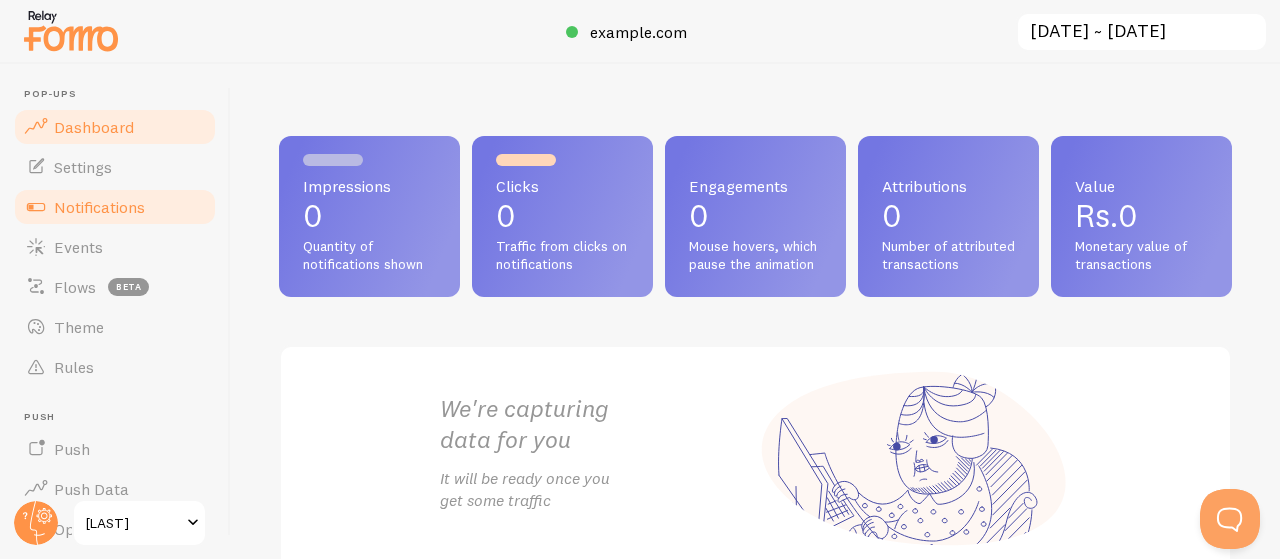 click on "Notifications" at bounding box center [115, 207] 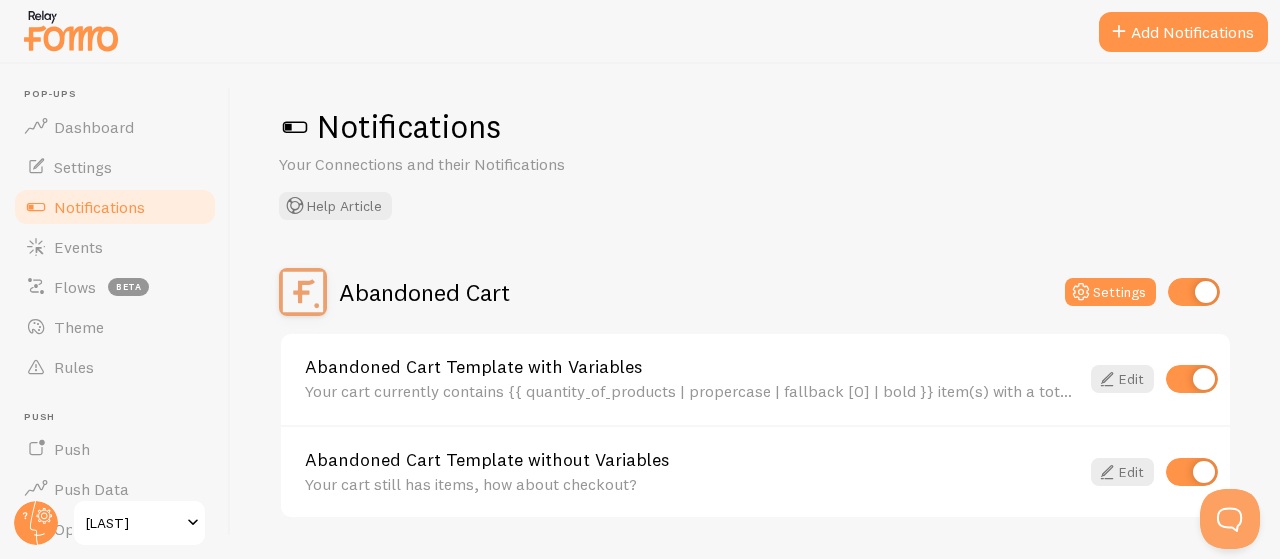 scroll, scrollTop: 0, scrollLeft: 0, axis: both 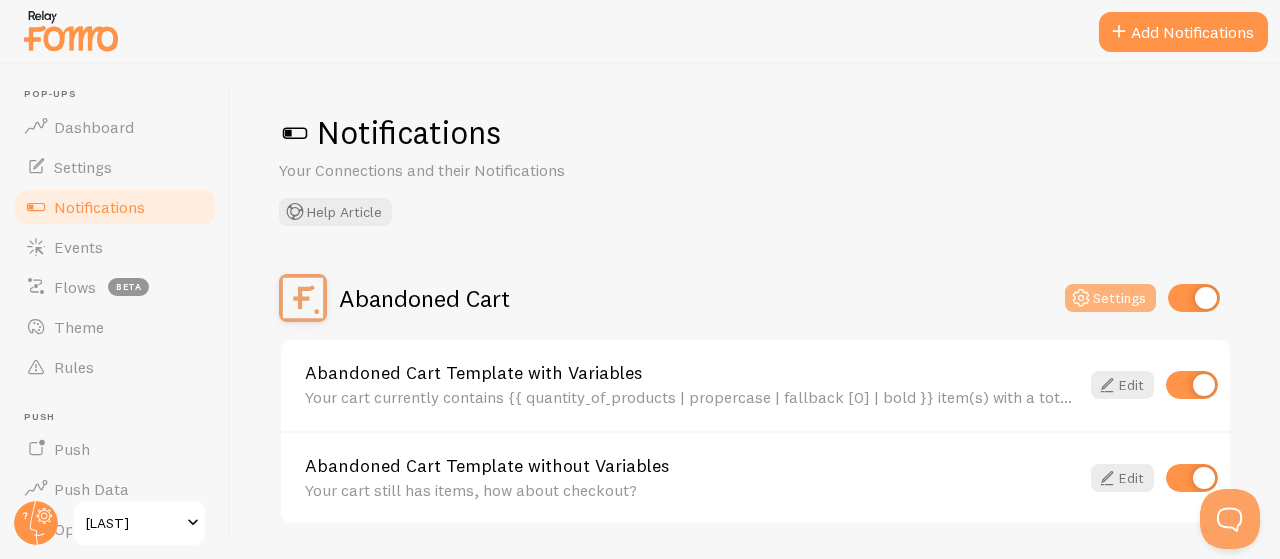 click on "Settings" at bounding box center [1110, 298] 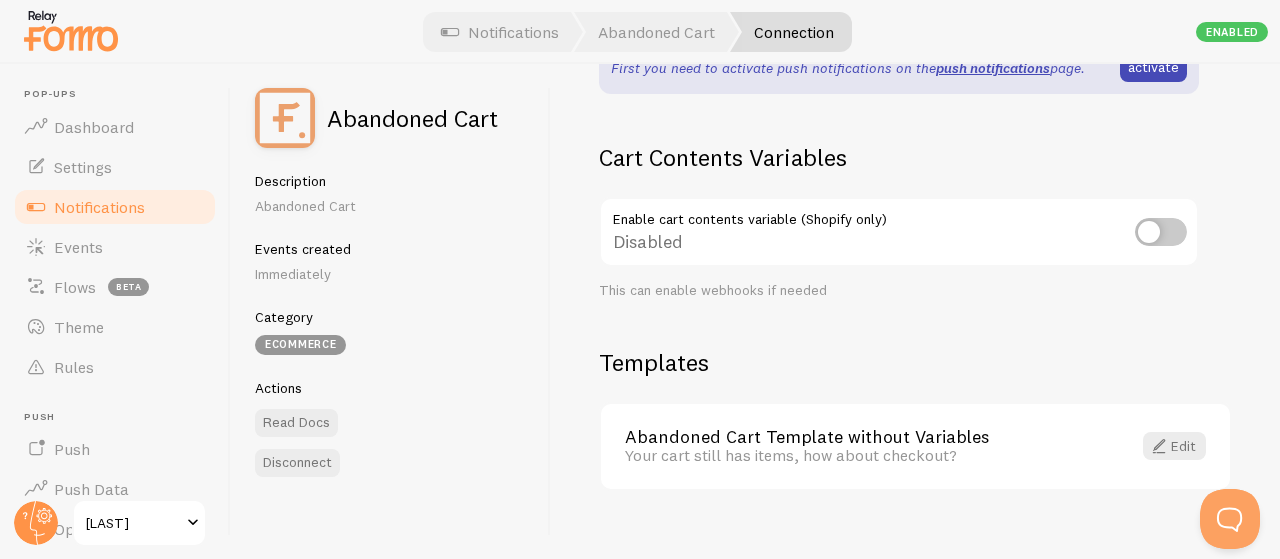 scroll, scrollTop: 0, scrollLeft: 0, axis: both 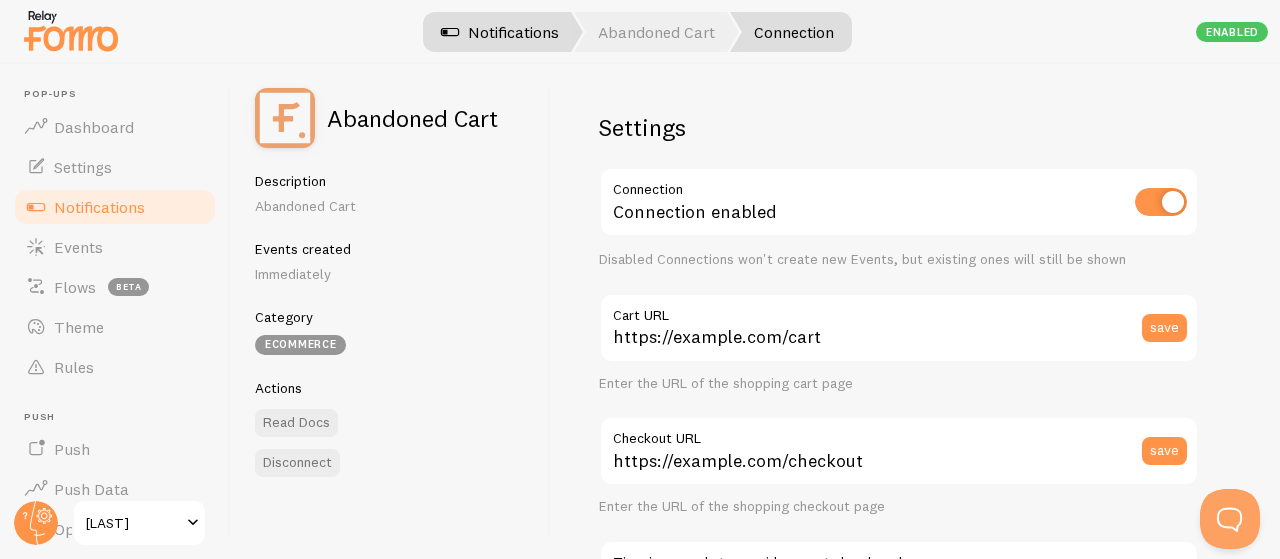 click on "Notifications" at bounding box center [500, 32] 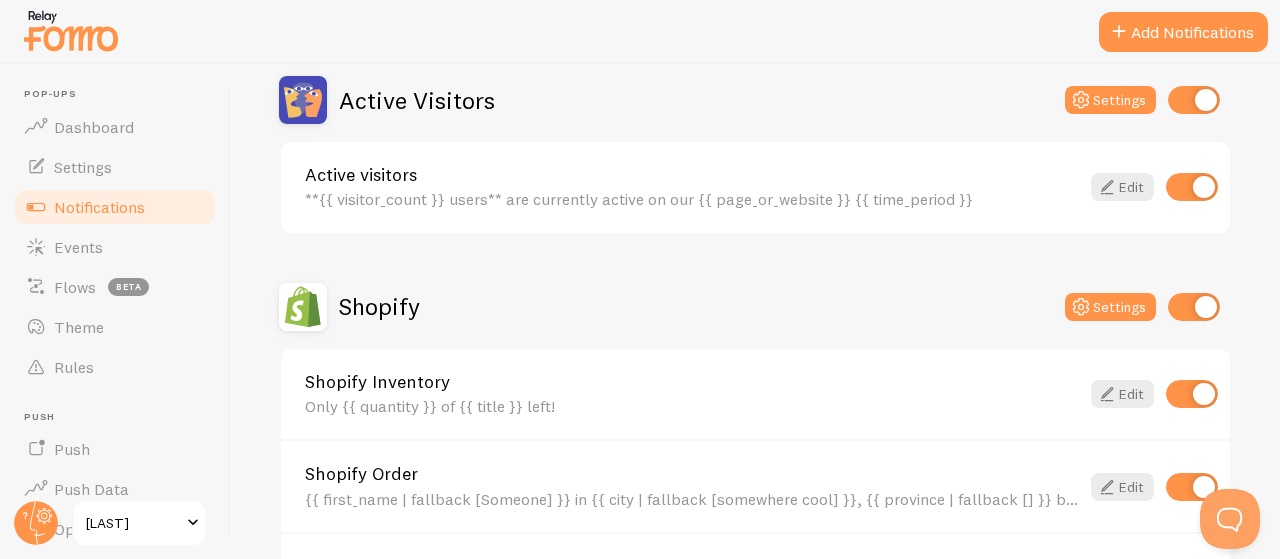 scroll, scrollTop: 400, scrollLeft: 0, axis: vertical 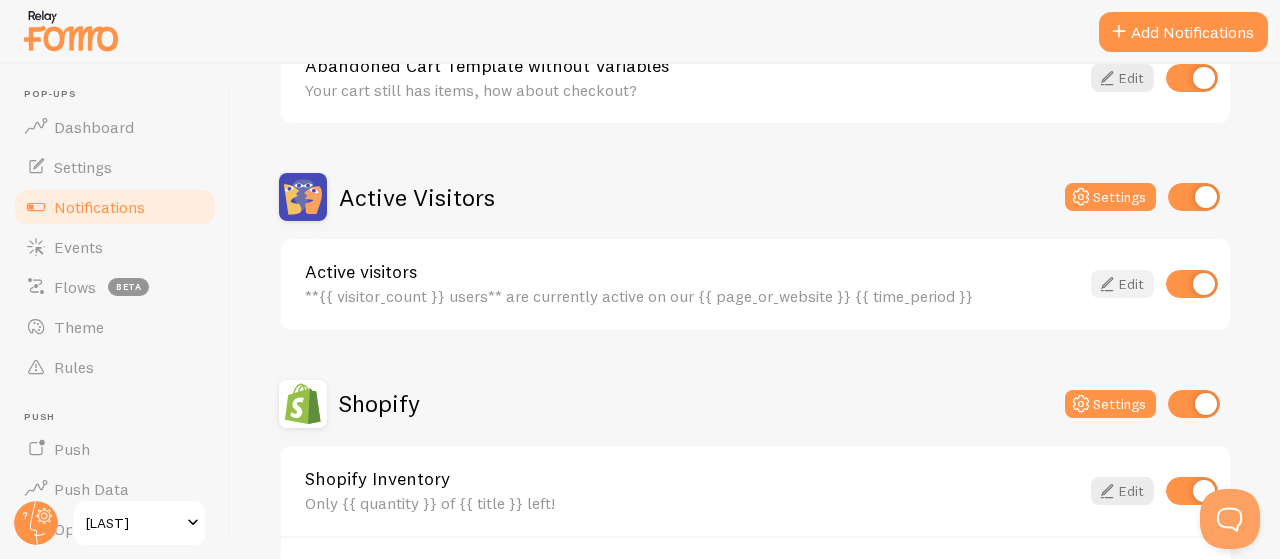 click at bounding box center (1107, 284) 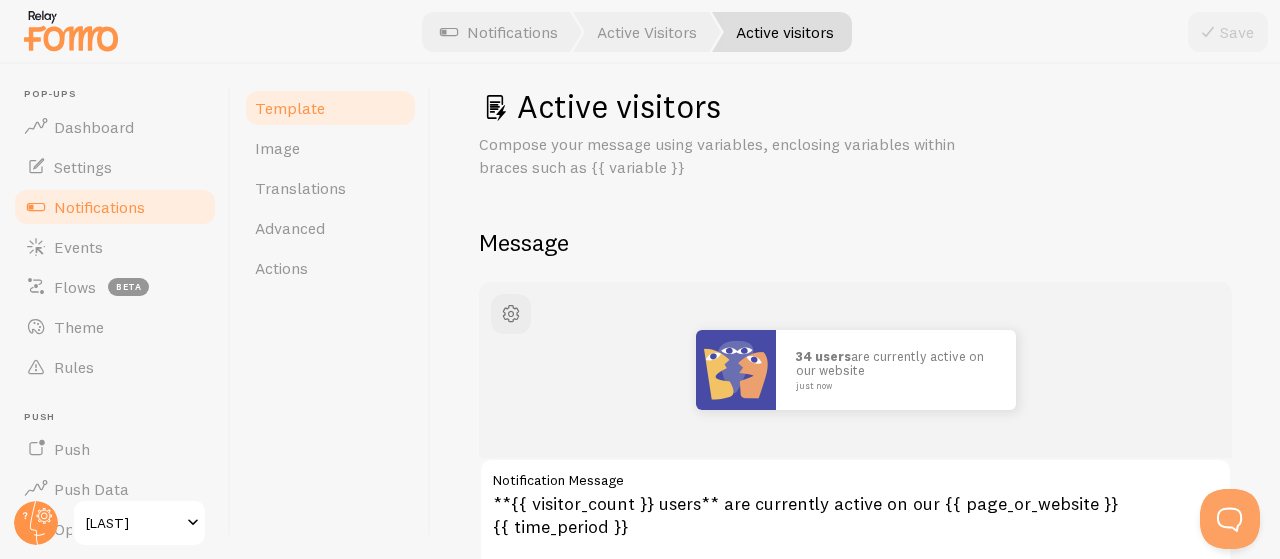 scroll, scrollTop: 0, scrollLeft: 0, axis: both 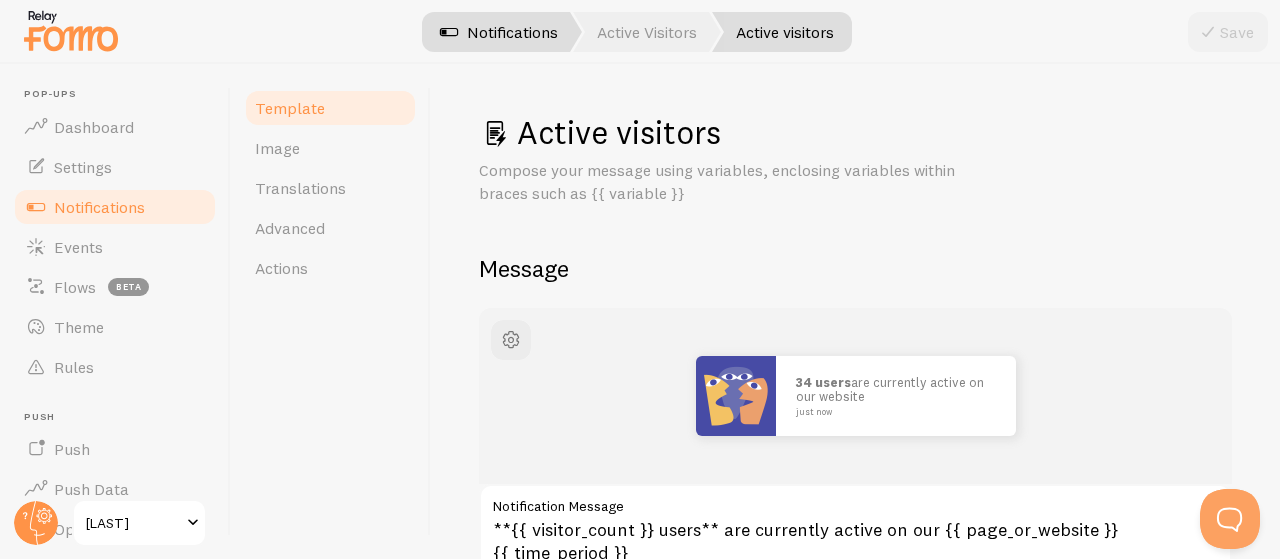 click on "Notifications" at bounding box center [499, 32] 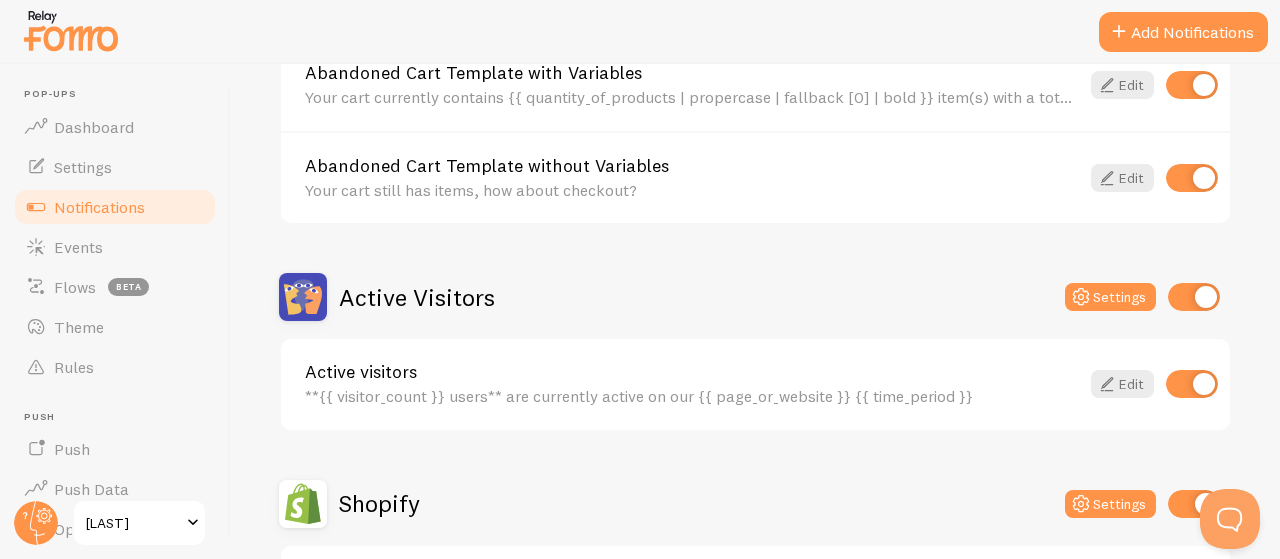 scroll, scrollTop: 600, scrollLeft: 0, axis: vertical 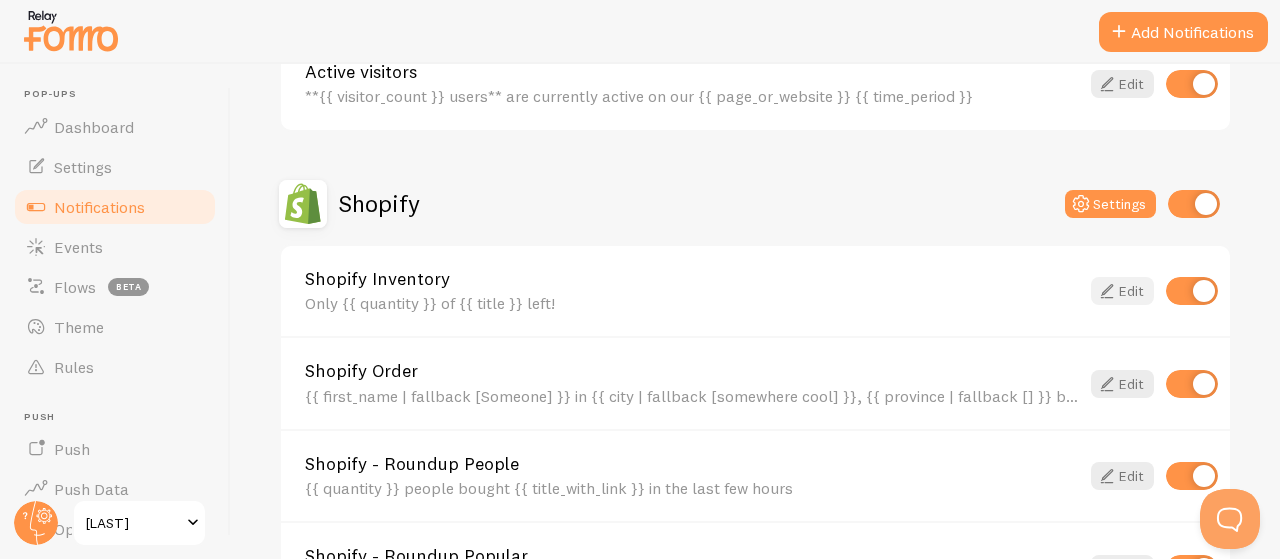 click at bounding box center [1107, 291] 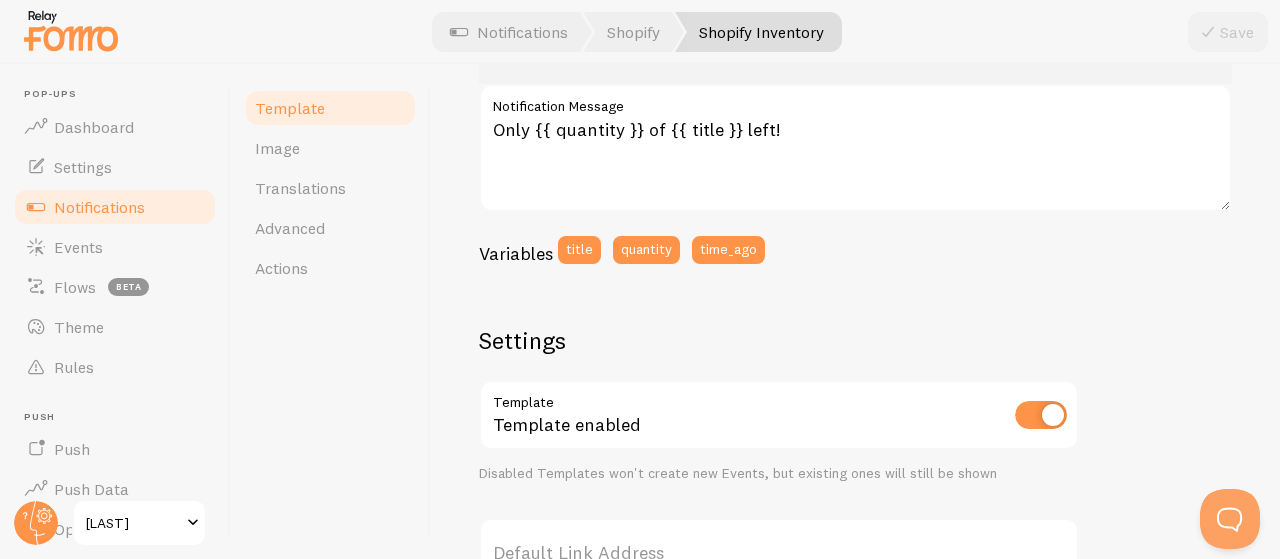 scroll, scrollTop: 800, scrollLeft: 0, axis: vertical 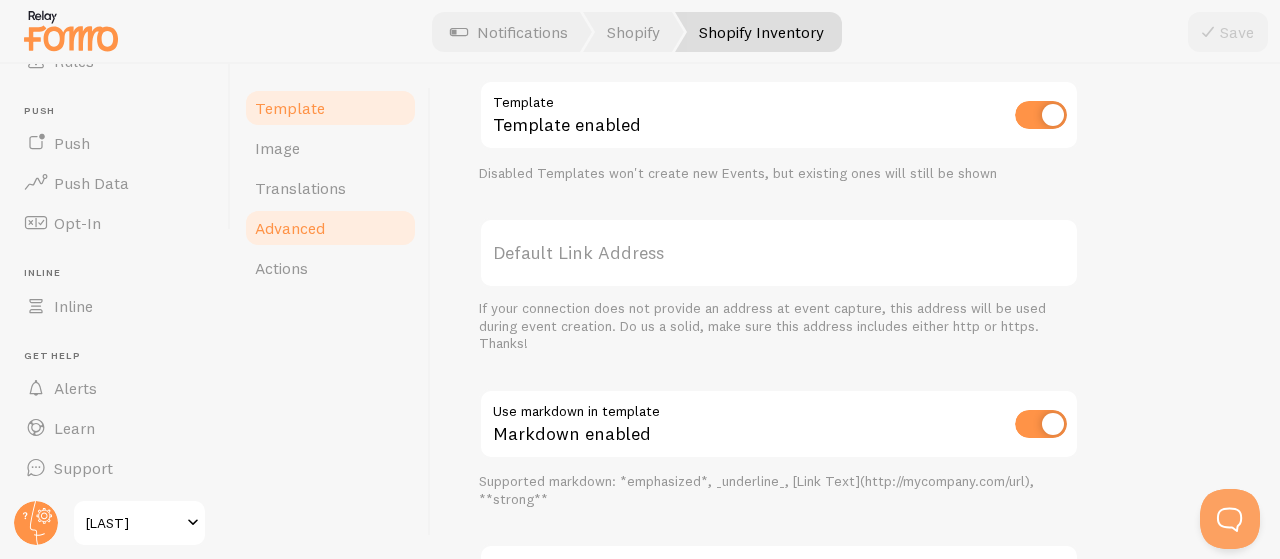 click on "Advanced" at bounding box center [290, 228] 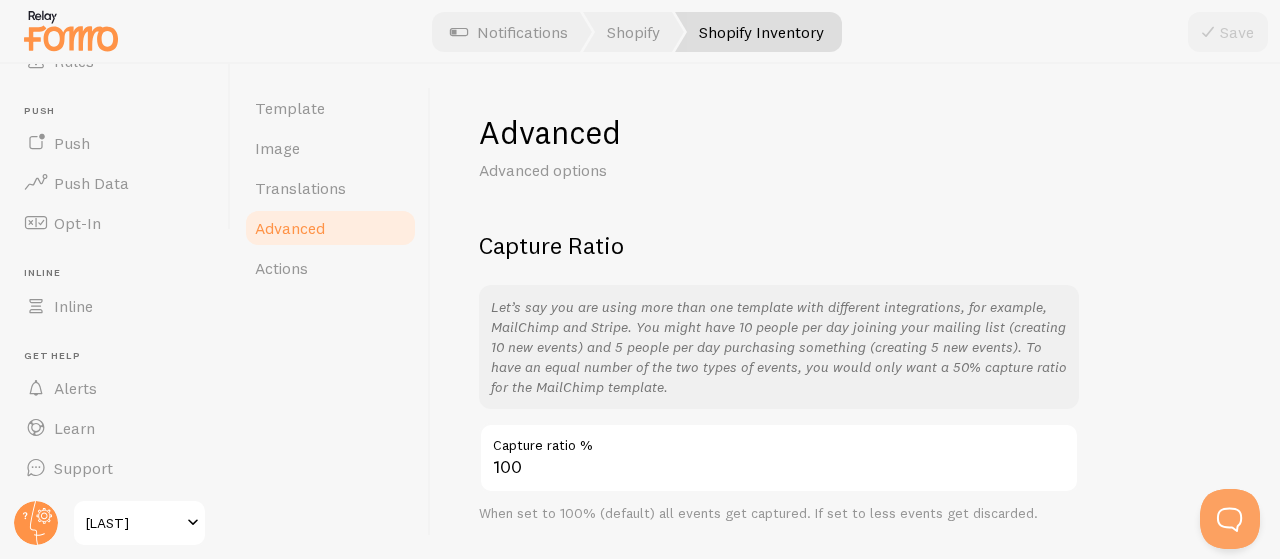scroll, scrollTop: 59, scrollLeft: 0, axis: vertical 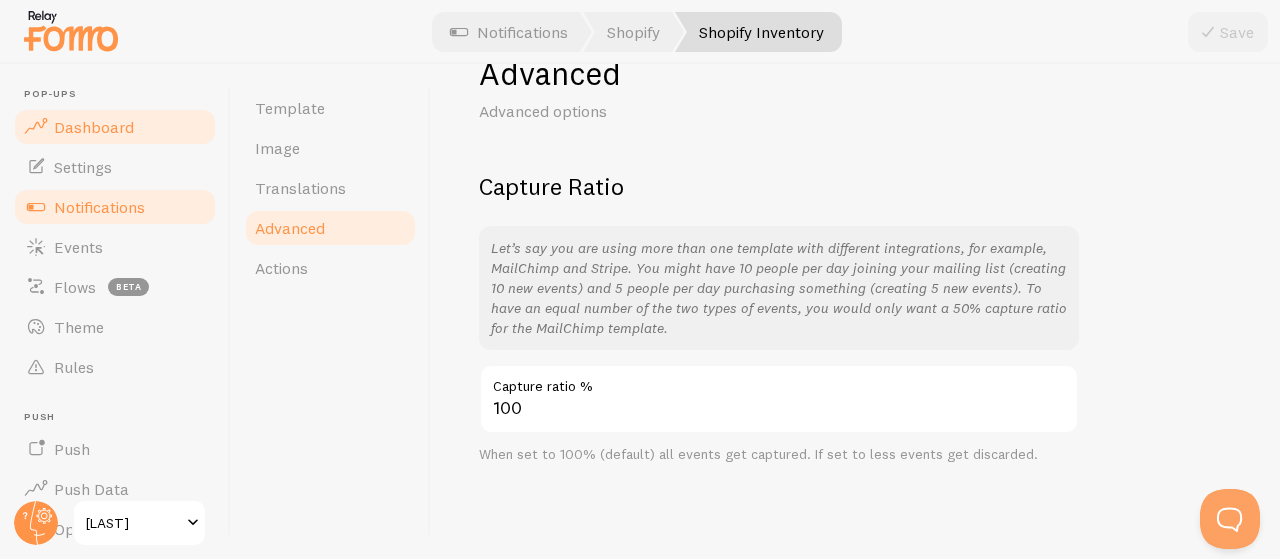 click on "Dashboard" at bounding box center [115, 127] 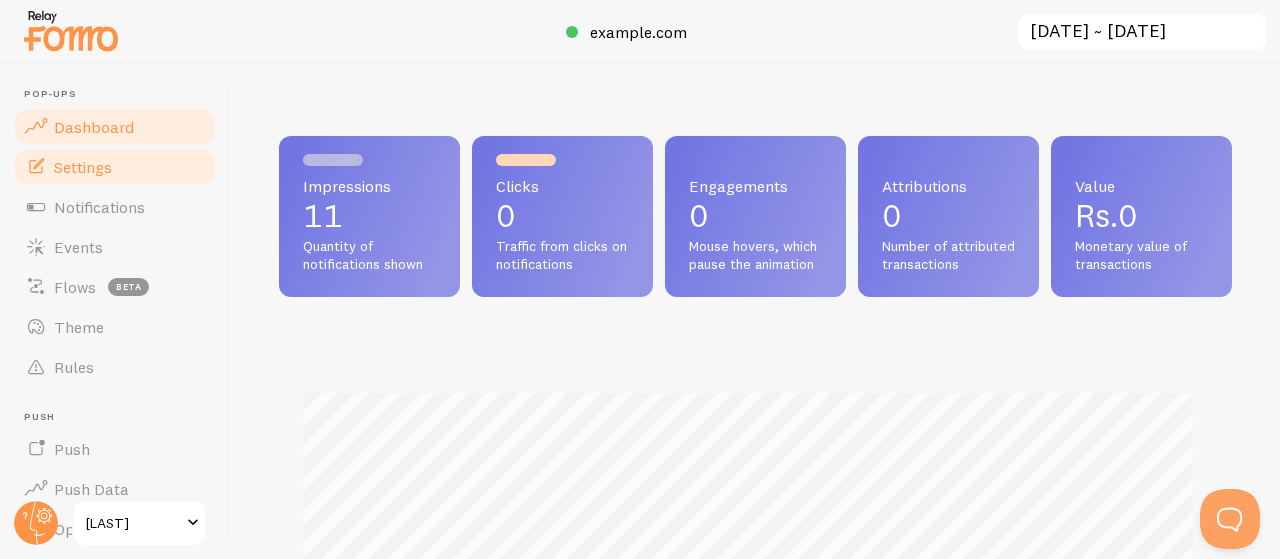 scroll, scrollTop: 0, scrollLeft: 0, axis: both 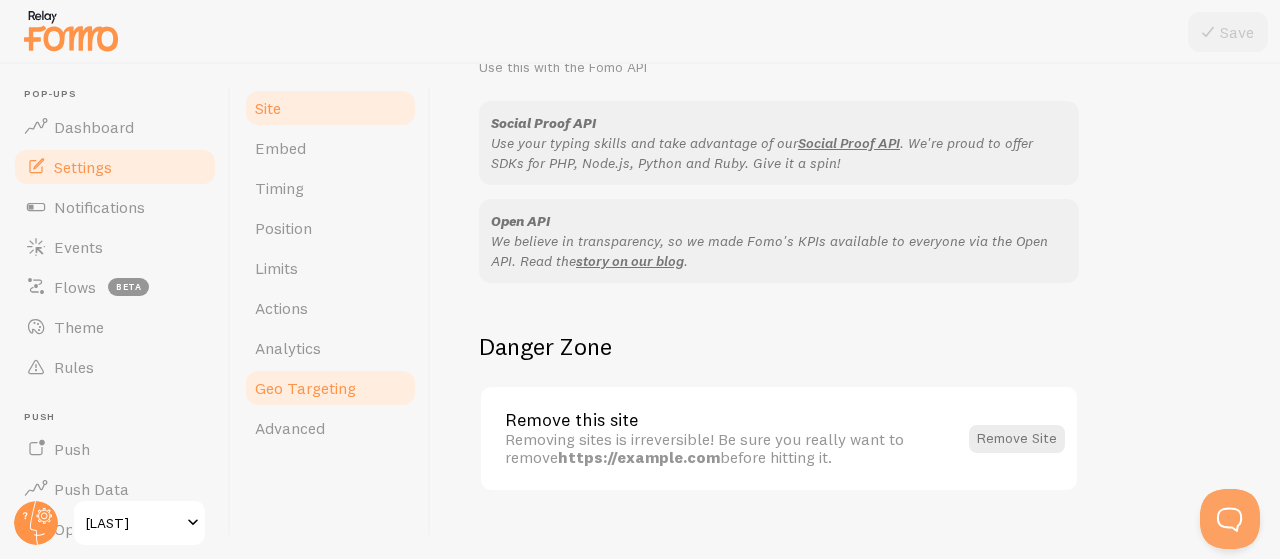 click on "Geo Targeting" at bounding box center (330, 388) 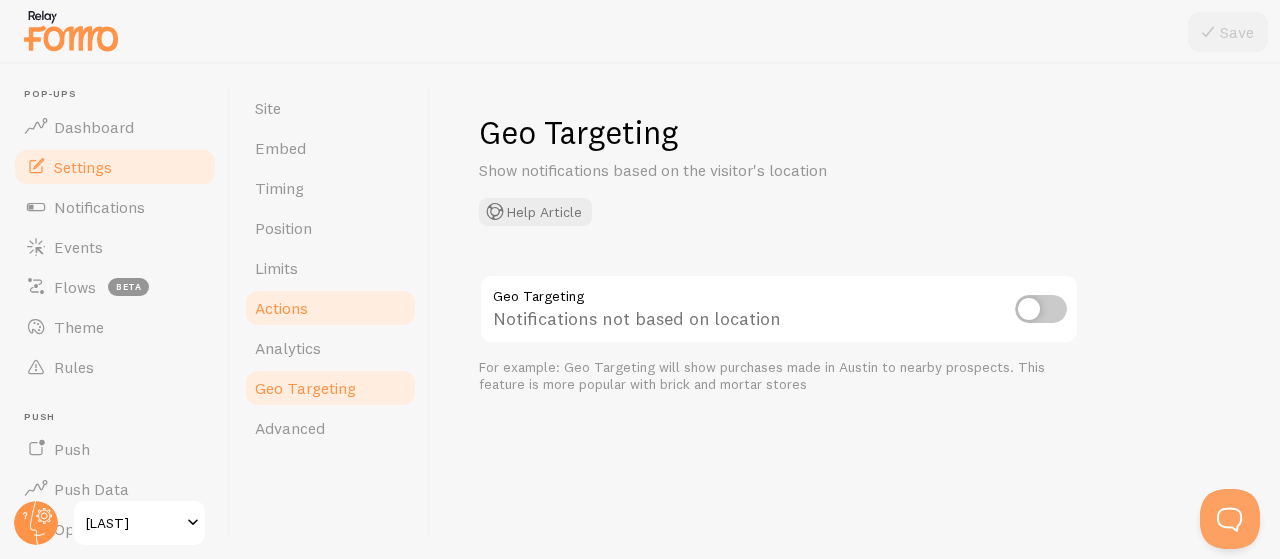click on "Actions" at bounding box center [330, 308] 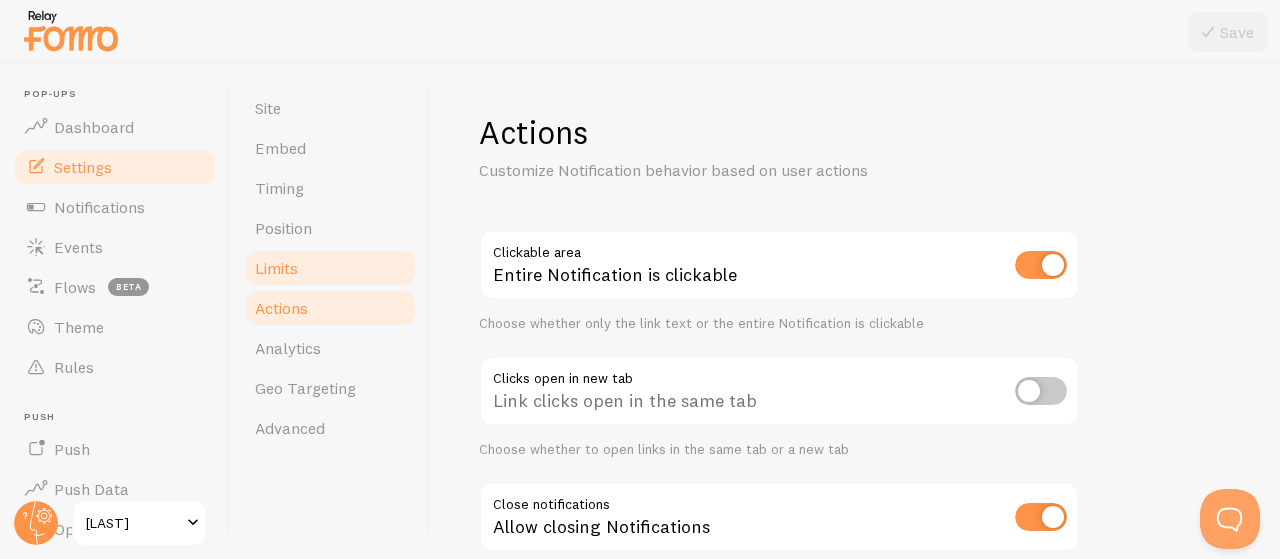 click on "Limits" at bounding box center (330, 268) 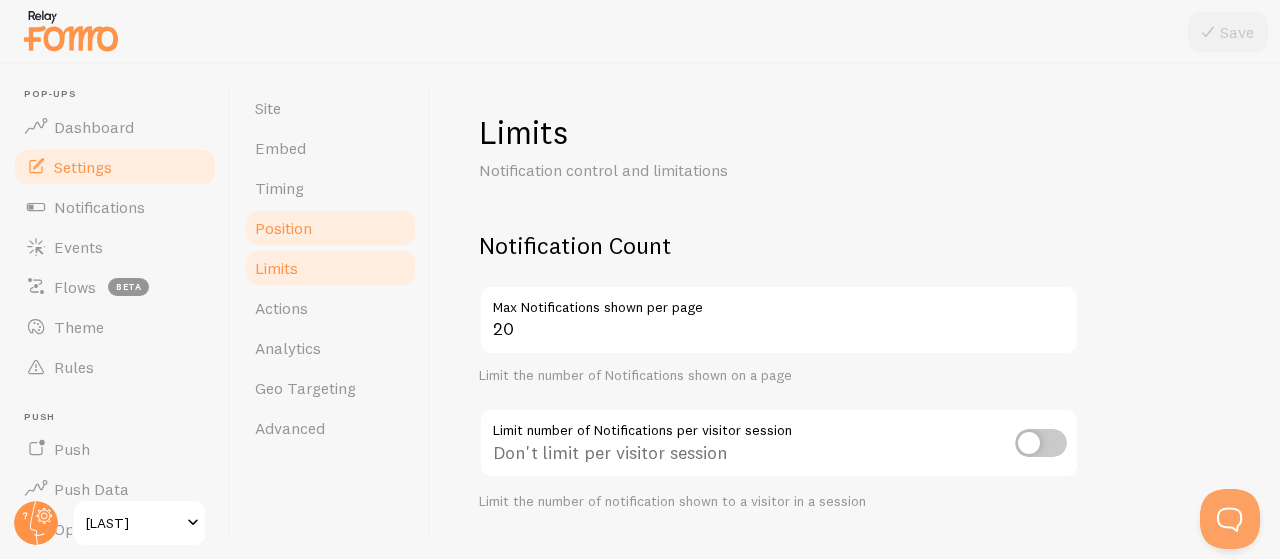 click on "Position" at bounding box center (283, 228) 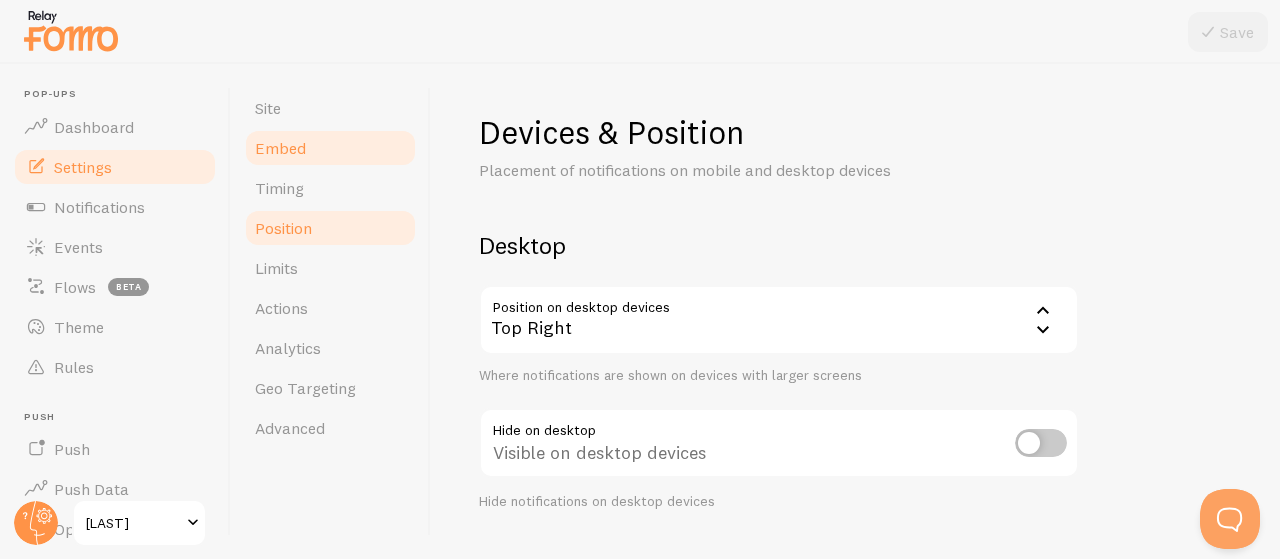 click on "Embed" at bounding box center (330, 148) 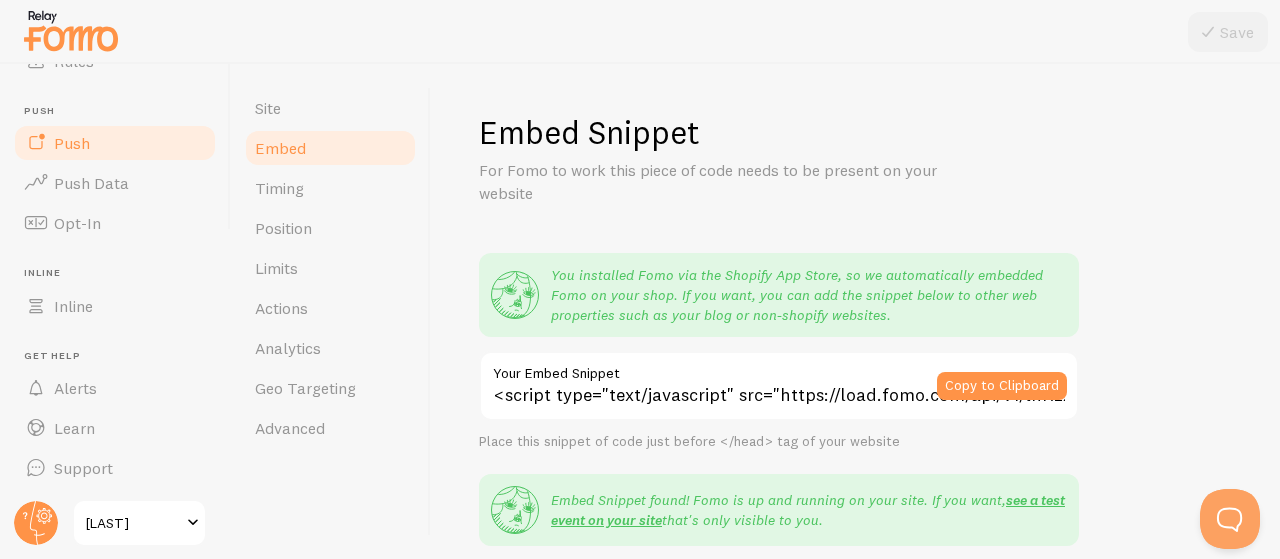 scroll, scrollTop: 0, scrollLeft: 0, axis: both 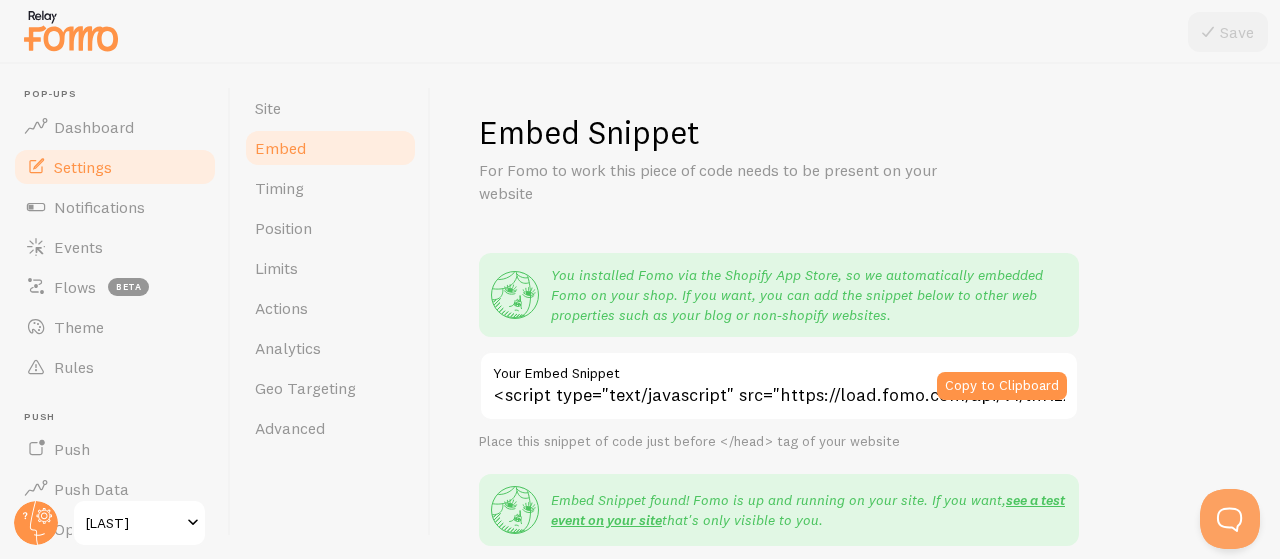 click on "Pop-ups
Dashboard" at bounding box center [115, 117] 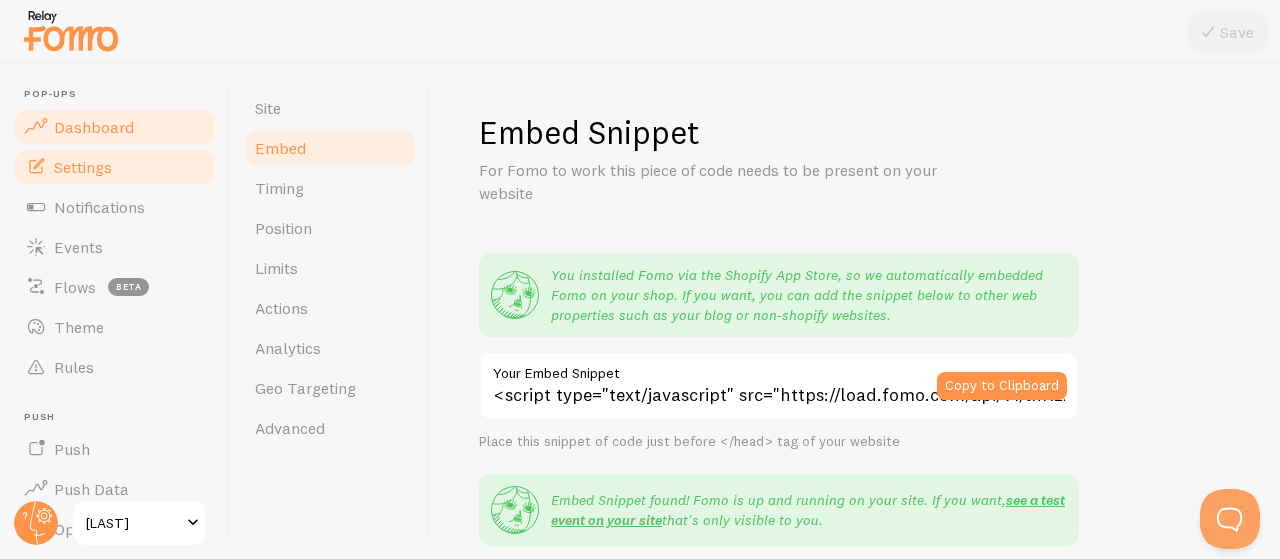 click on "Dashboard" at bounding box center [115, 127] 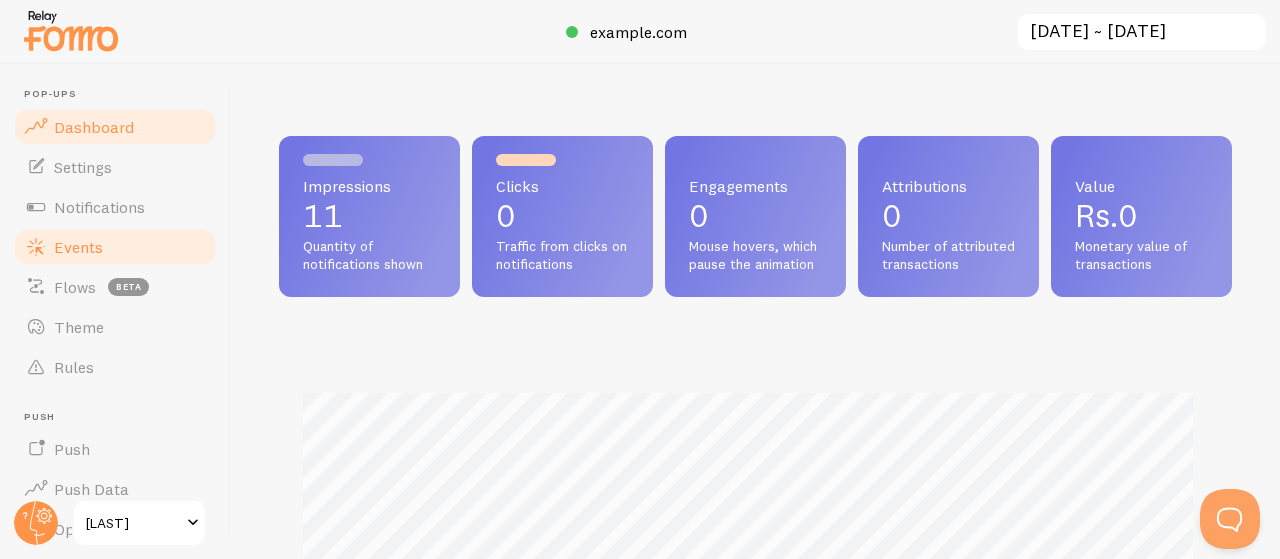 scroll, scrollTop: 0, scrollLeft: 0, axis: both 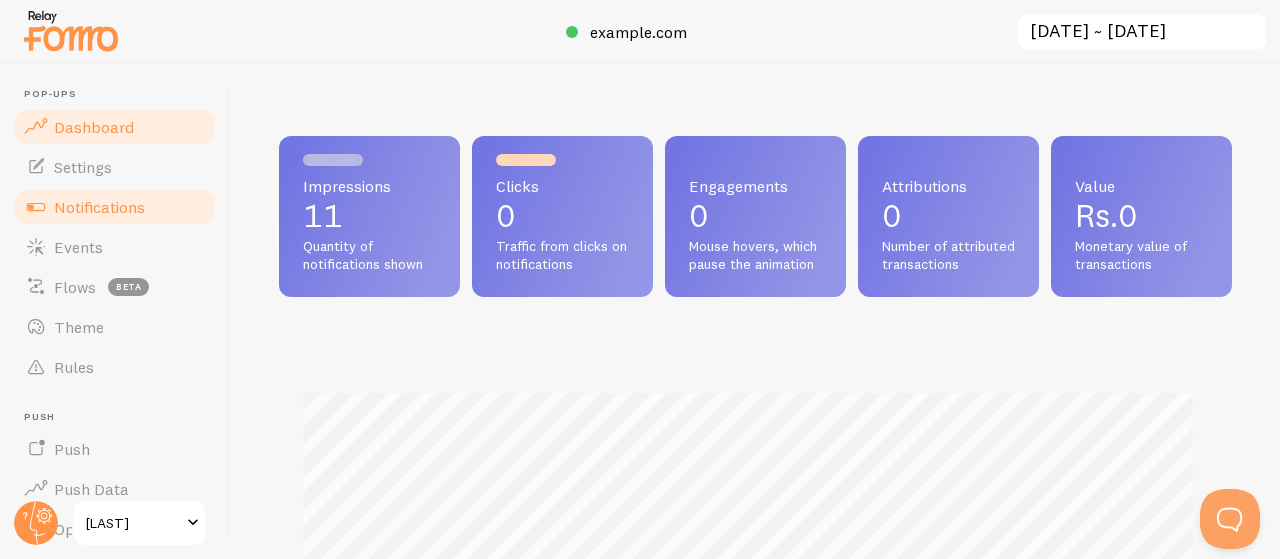 click on "Notifications" at bounding box center (99, 207) 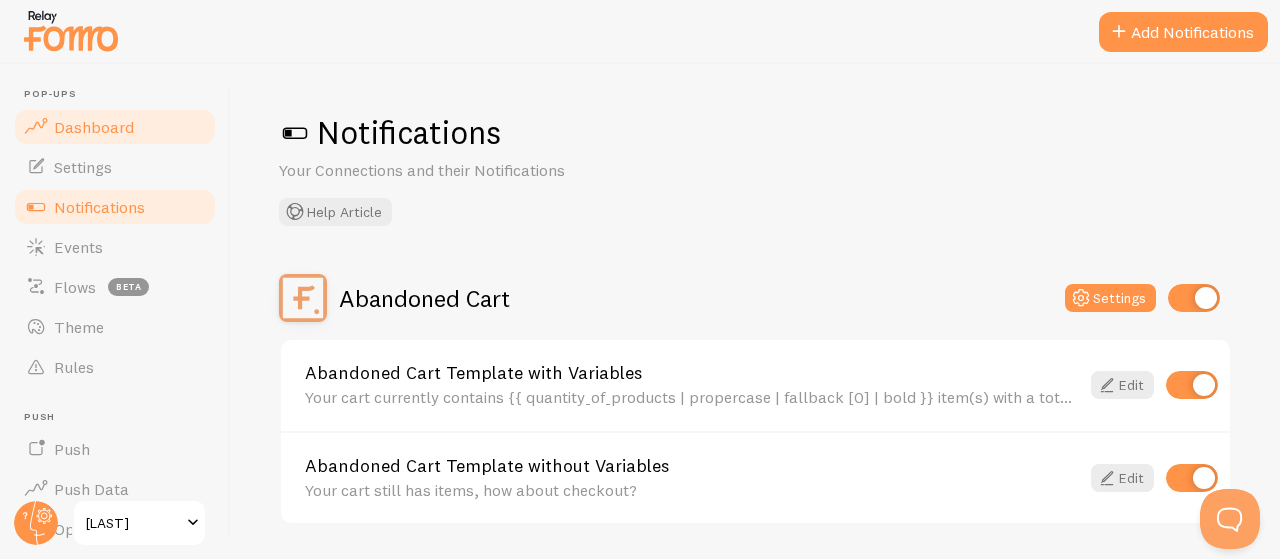 click on "Dashboard" at bounding box center [94, 127] 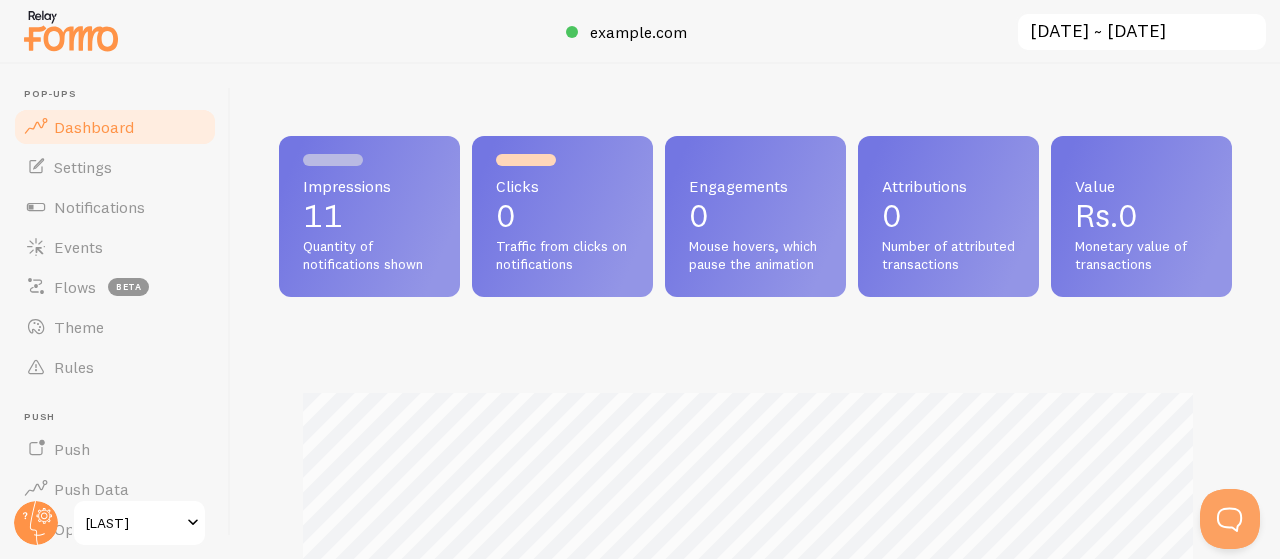 scroll, scrollTop: 0, scrollLeft: 0, axis: both 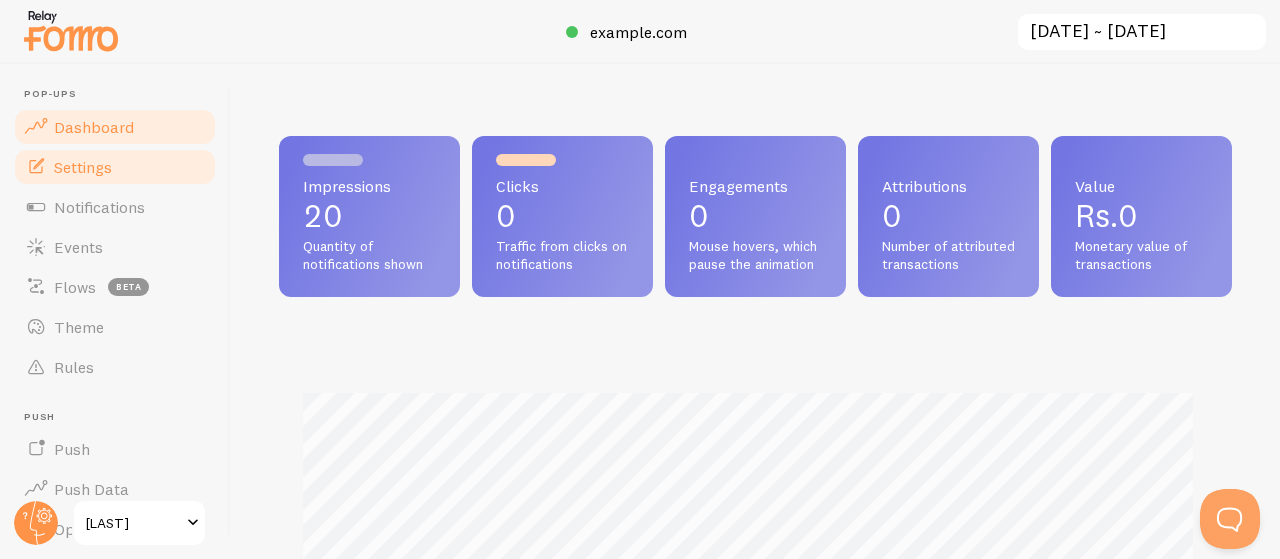 click on "Settings" at bounding box center (115, 167) 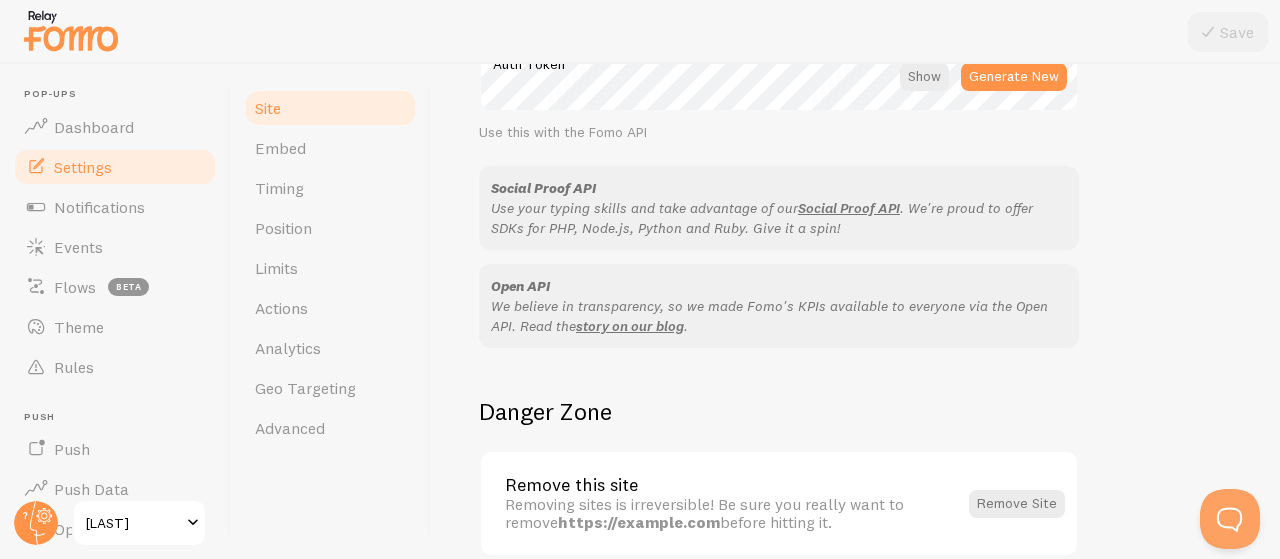 scroll, scrollTop: 1328, scrollLeft: 0, axis: vertical 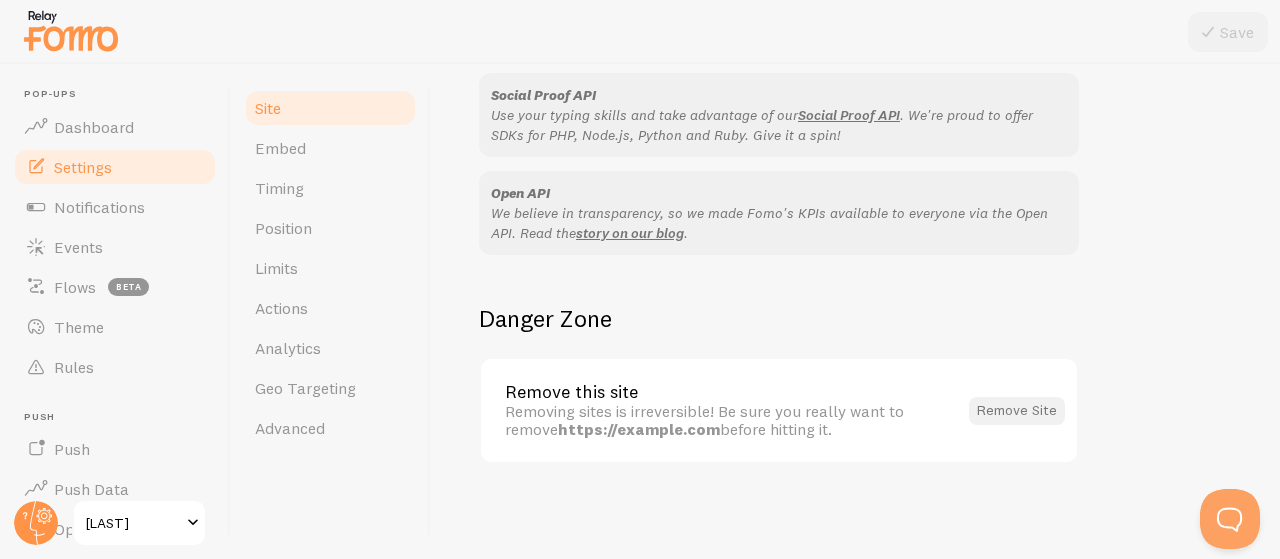 click on "Remove Site" at bounding box center (1017, 411) 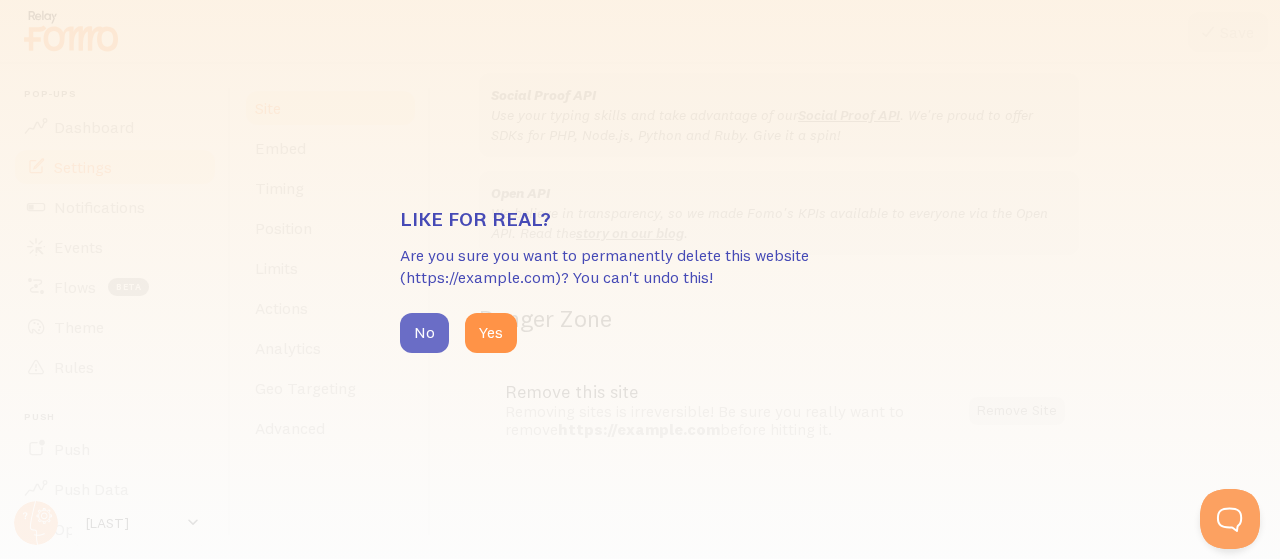 click on "No" at bounding box center (424, 333) 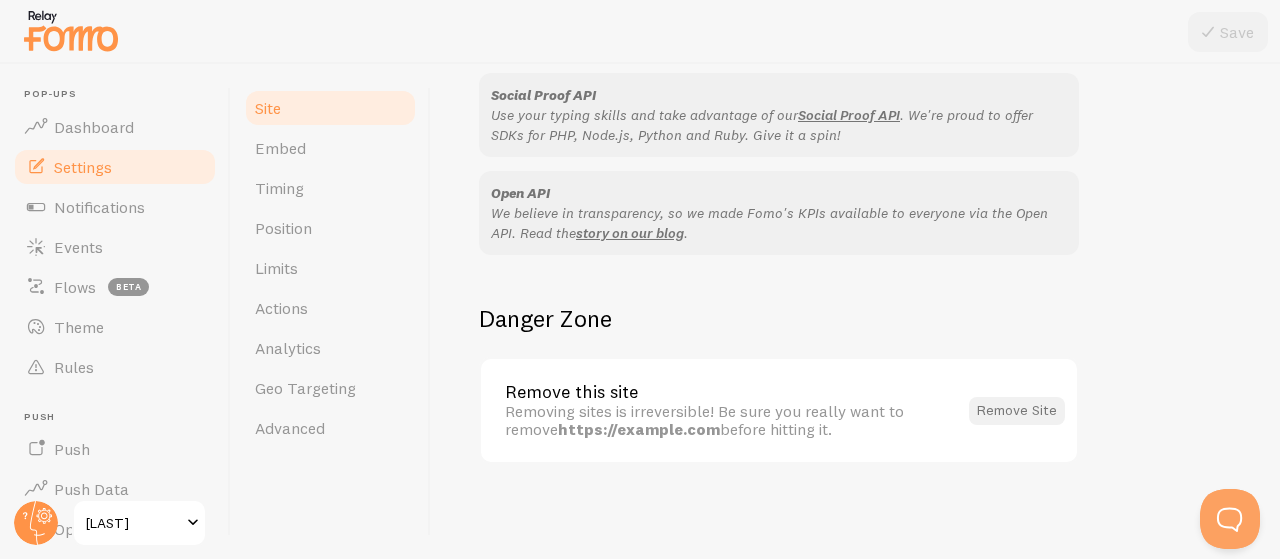 click on "Remove Site" at bounding box center [1017, 411] 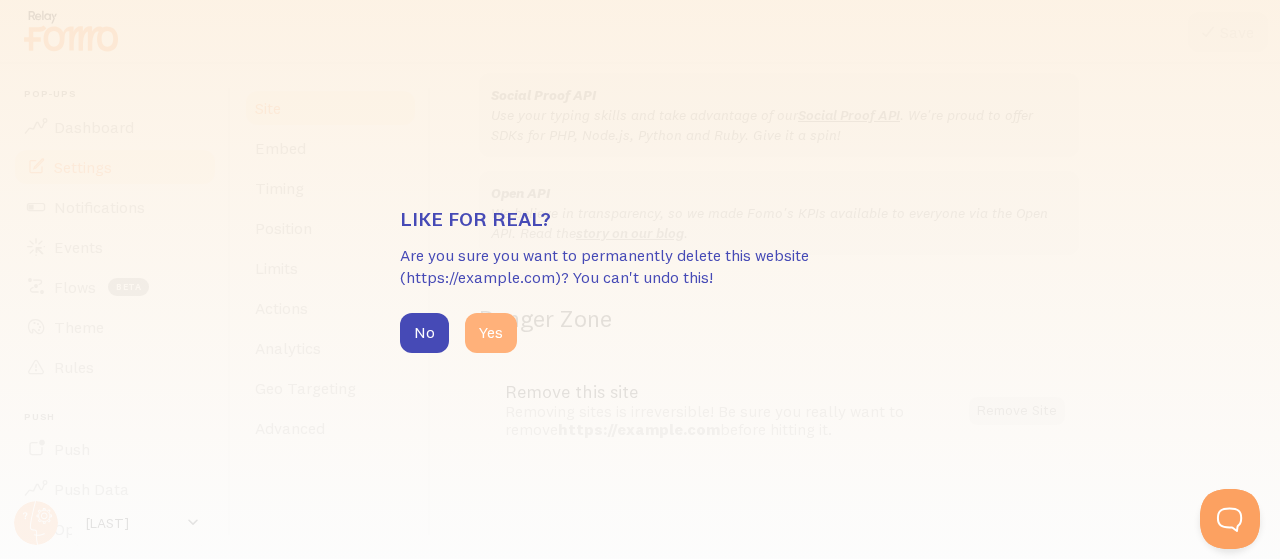 click on "Yes" at bounding box center (491, 333) 